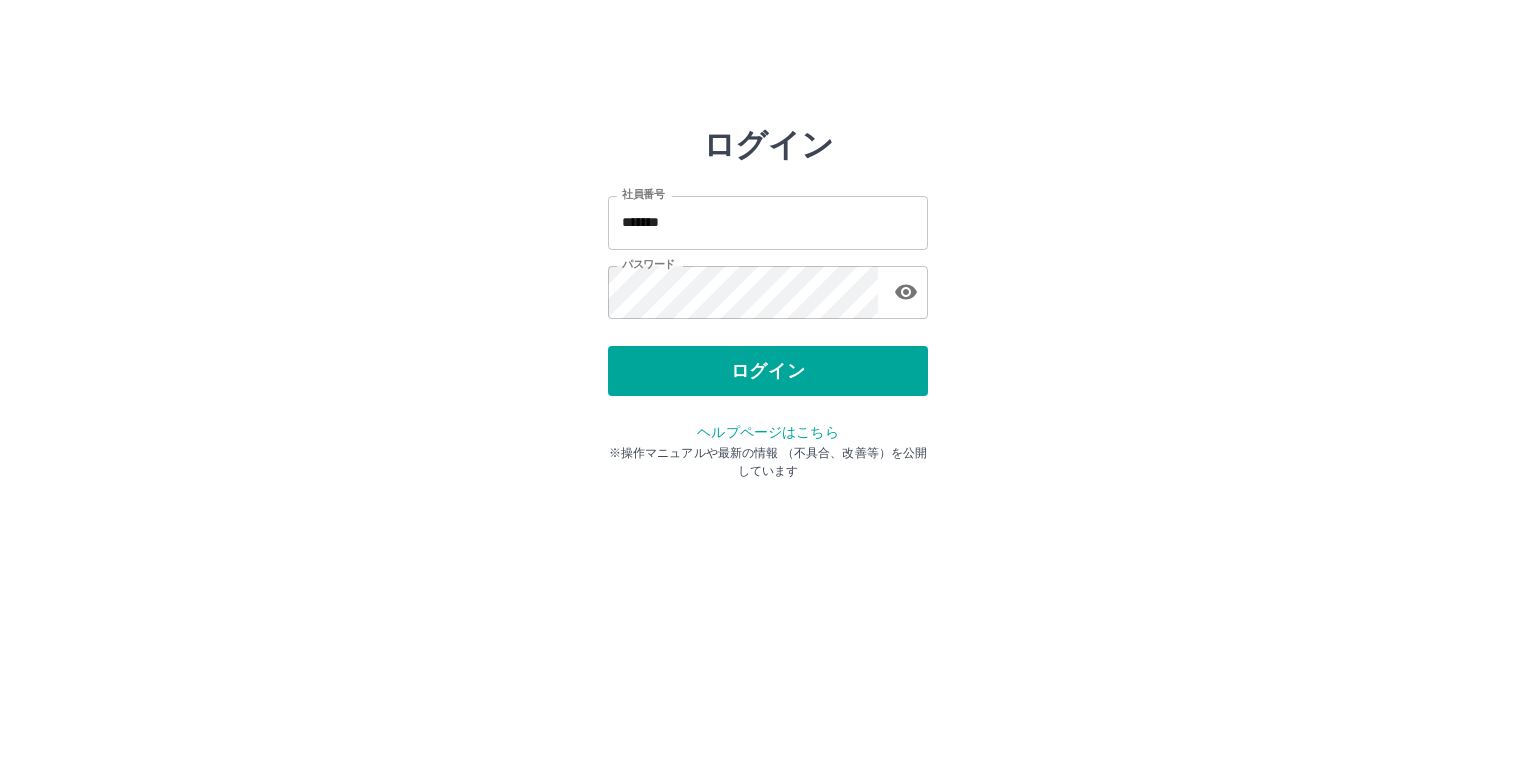 scroll, scrollTop: 0, scrollLeft: 0, axis: both 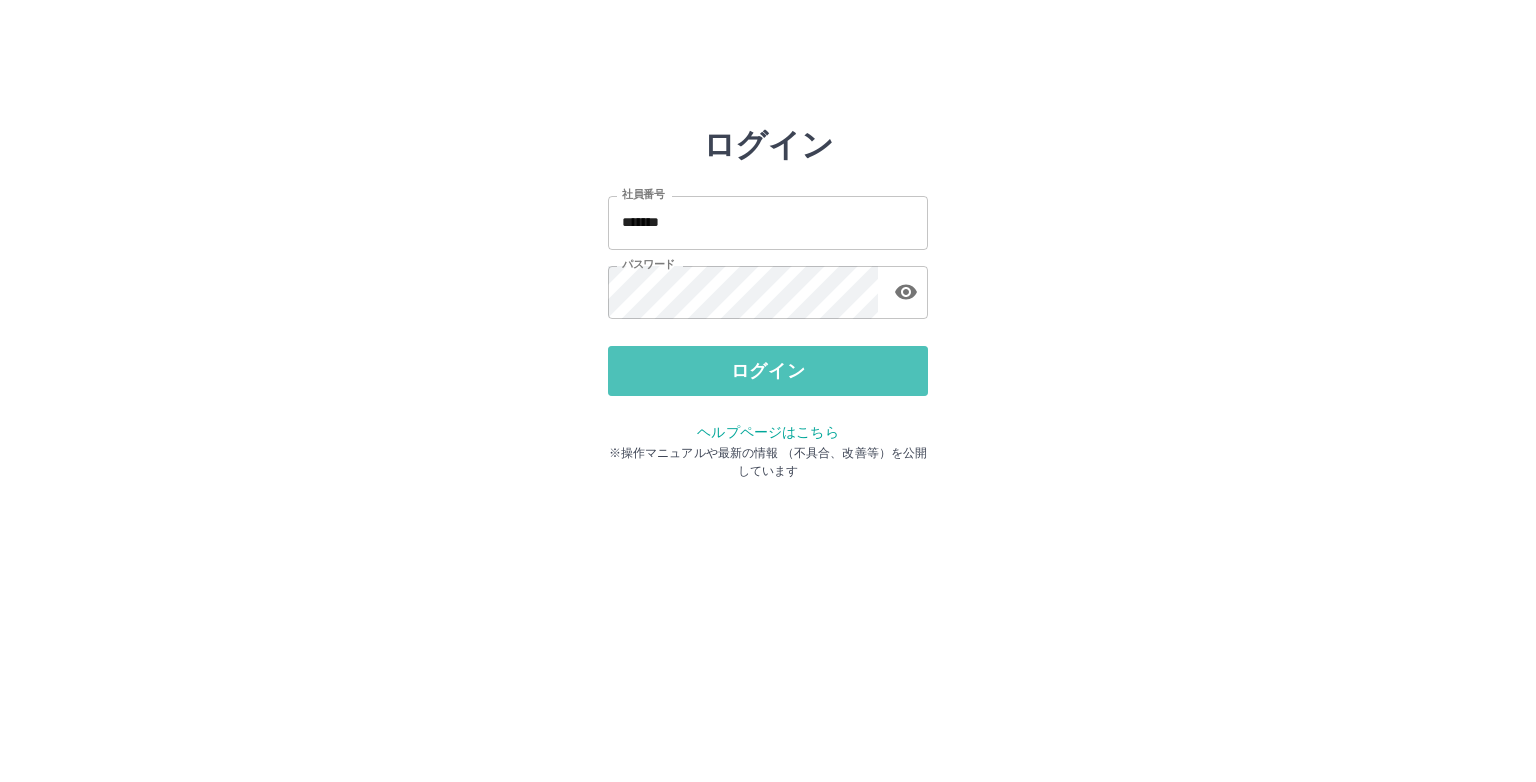 click on "ログイン" at bounding box center (768, 371) 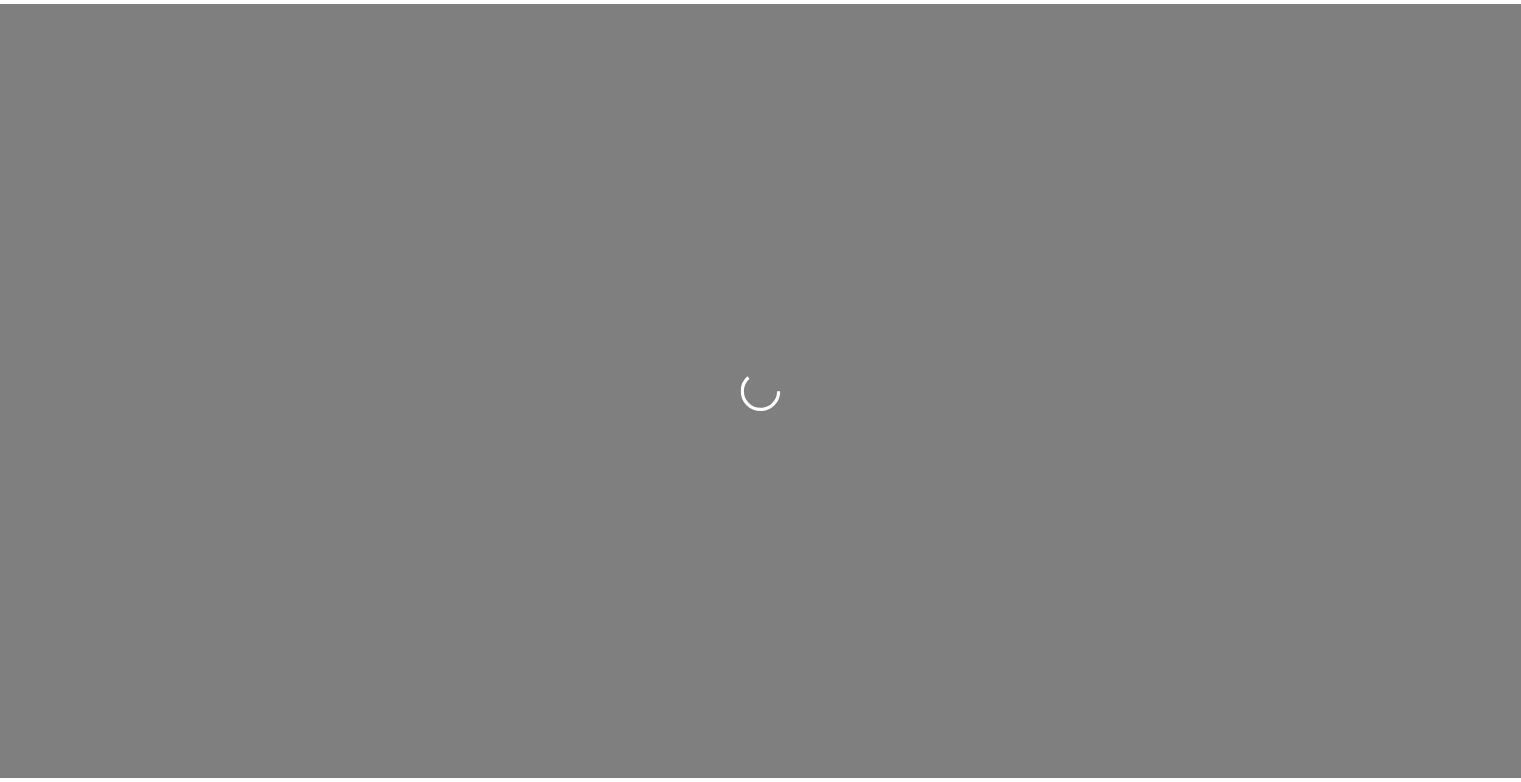 scroll, scrollTop: 0, scrollLeft: 0, axis: both 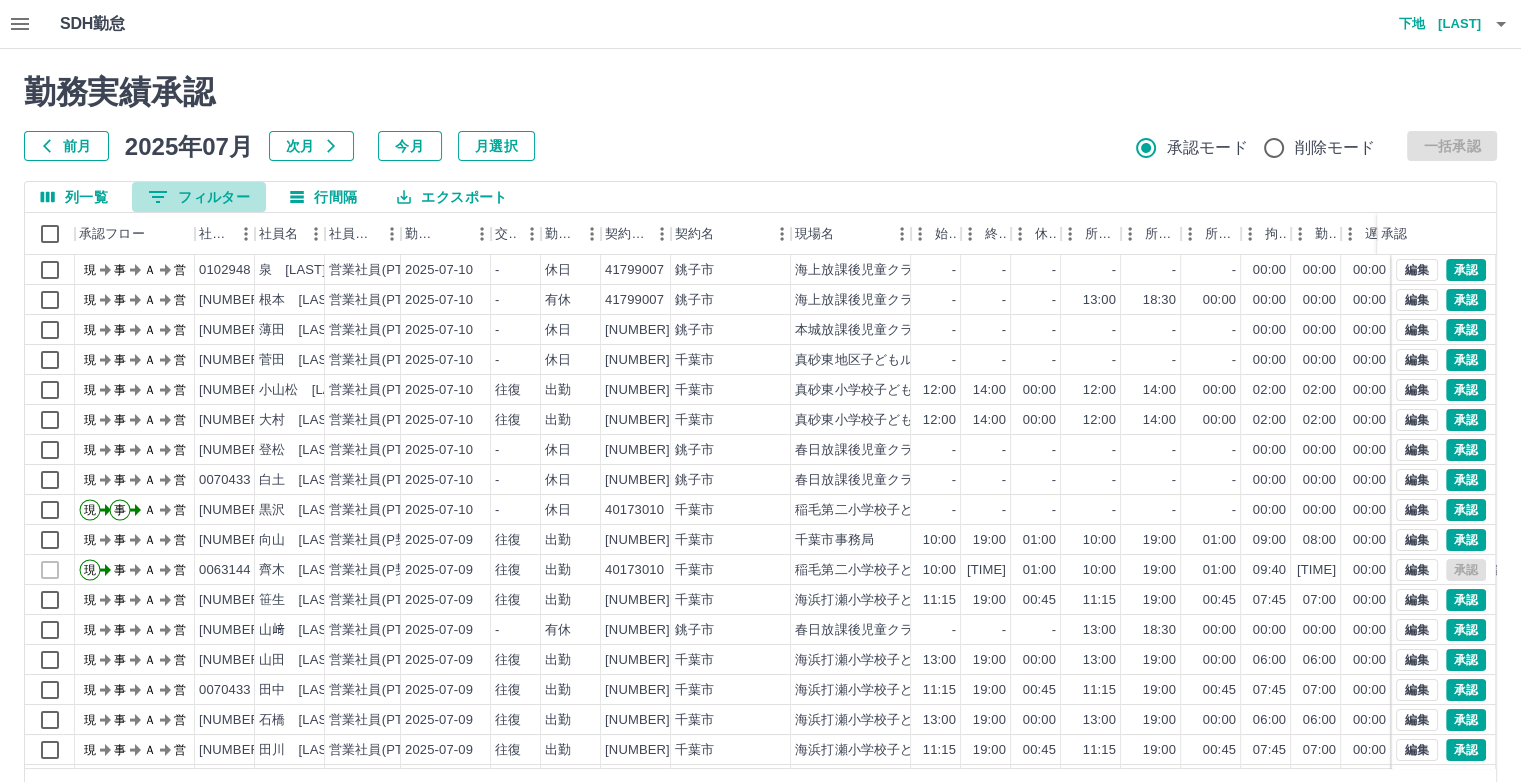 click on "0 フィルター" at bounding box center (199, 197) 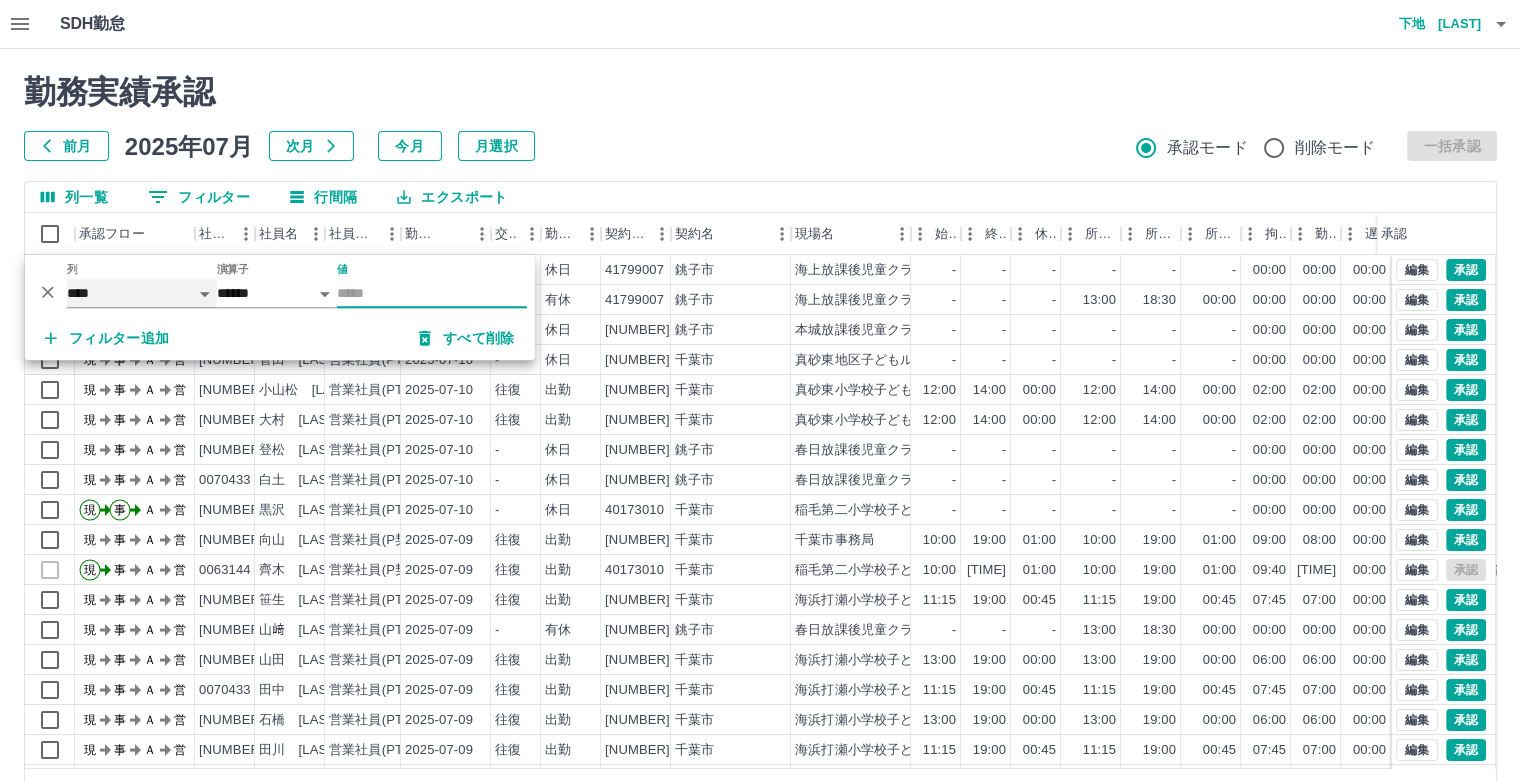 click on "**** *** **** *** *** **** ***** *** *** ** ** ** **** **** **** ** ** *** **** *****" at bounding box center (142, 293) 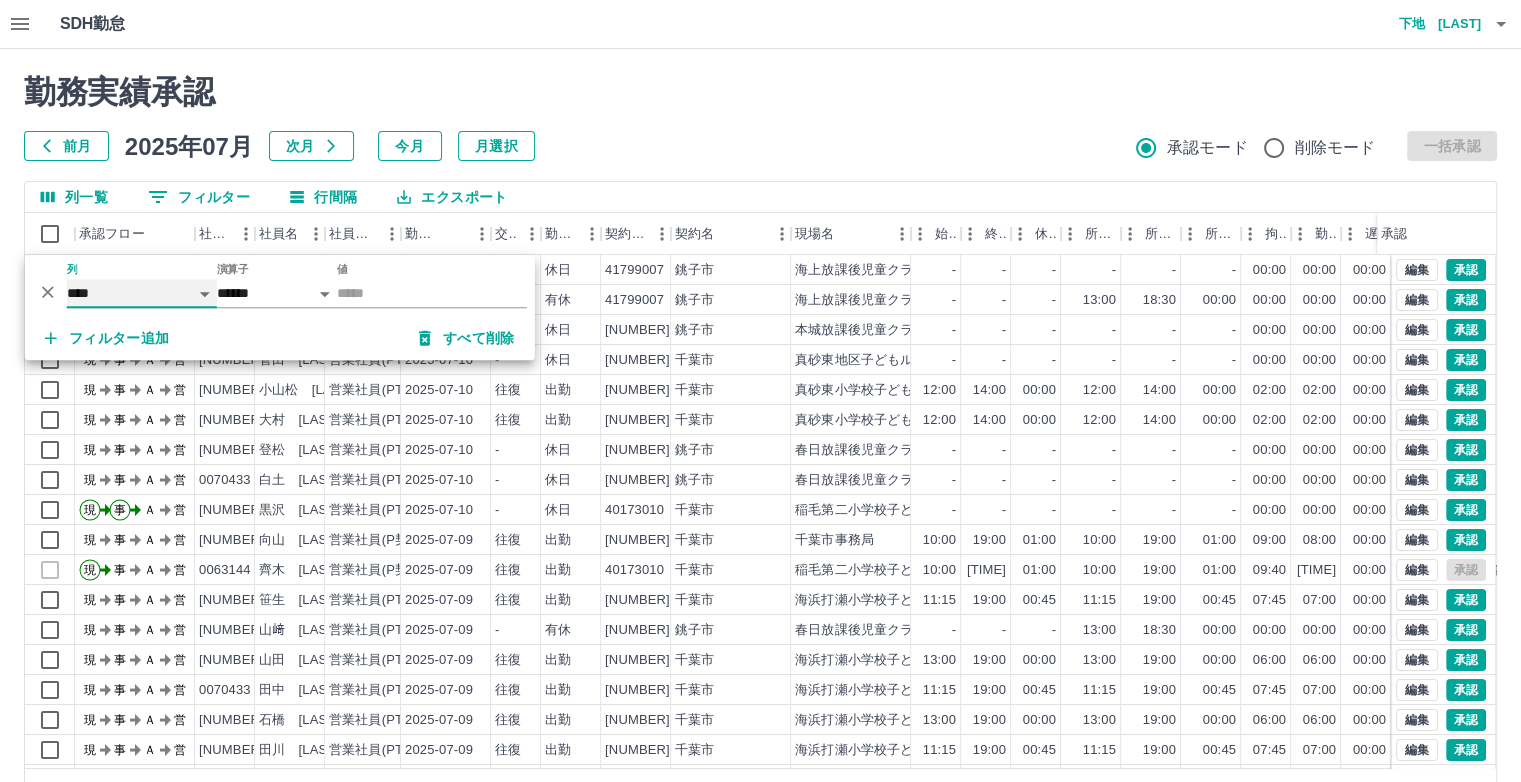 select on "**********" 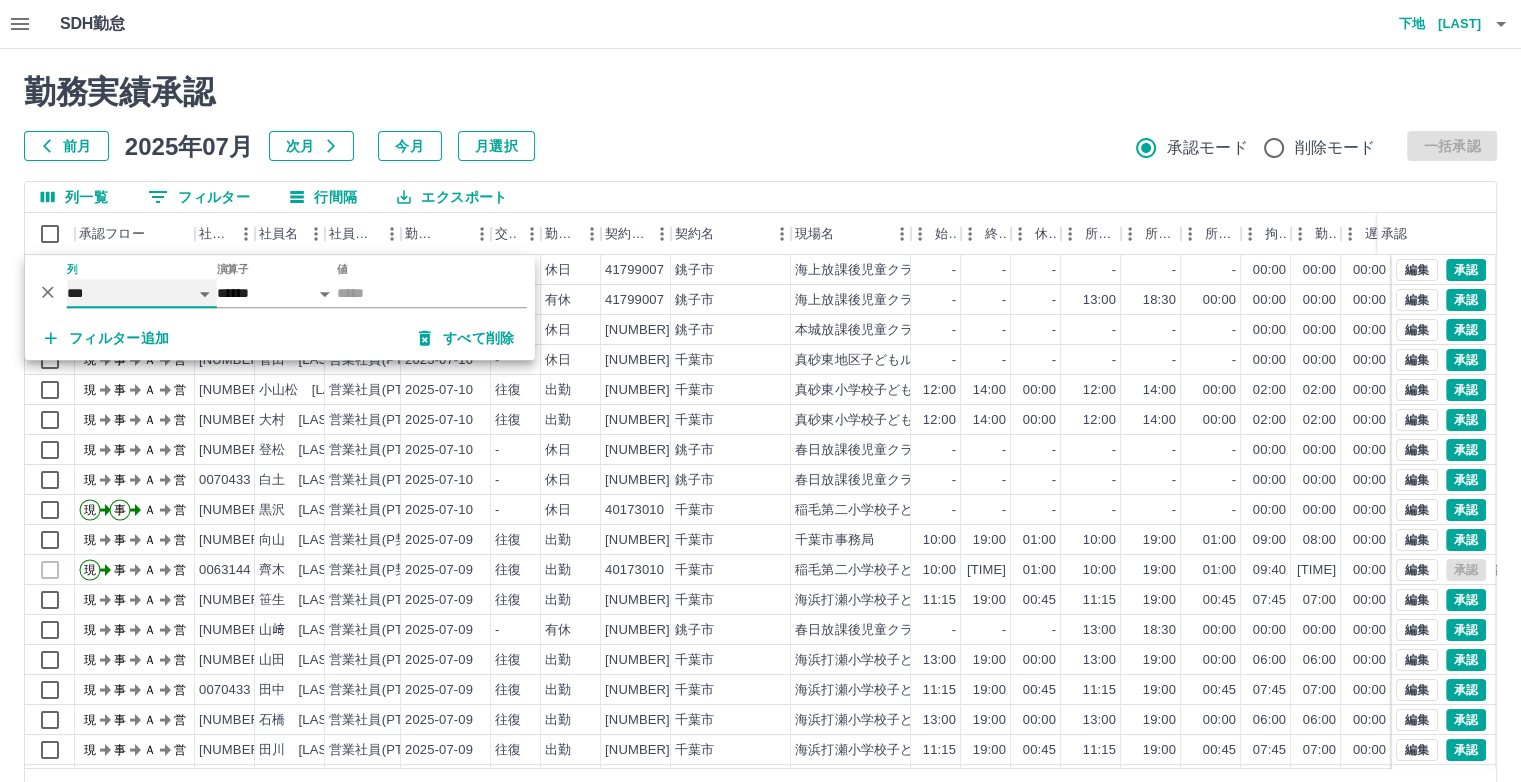 click on "**** *** **** *** *** **** ***** *** *** ** ** ** **** **** **** ** ** *** **** *****" at bounding box center [142, 293] 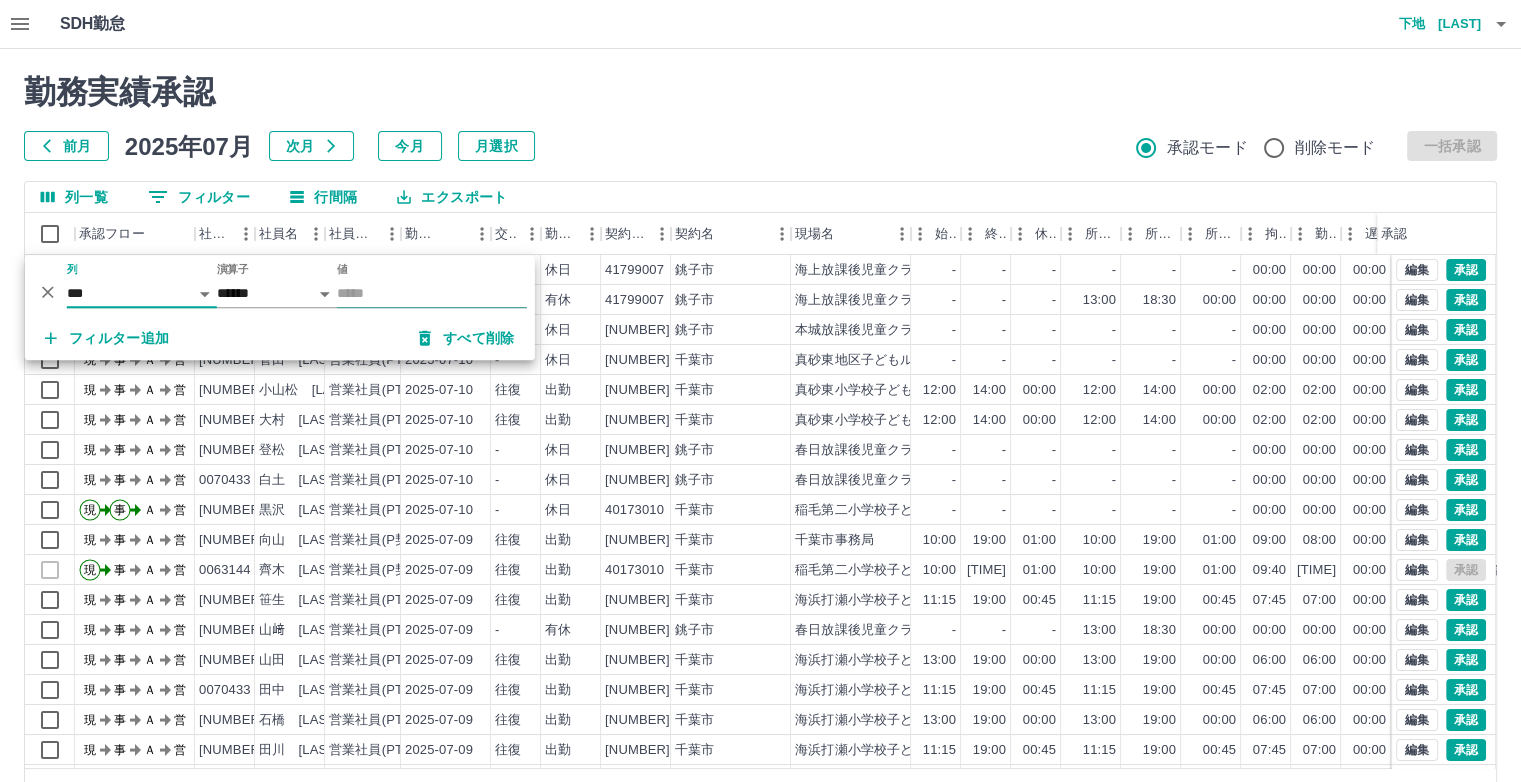 click on "値" at bounding box center [432, 293] 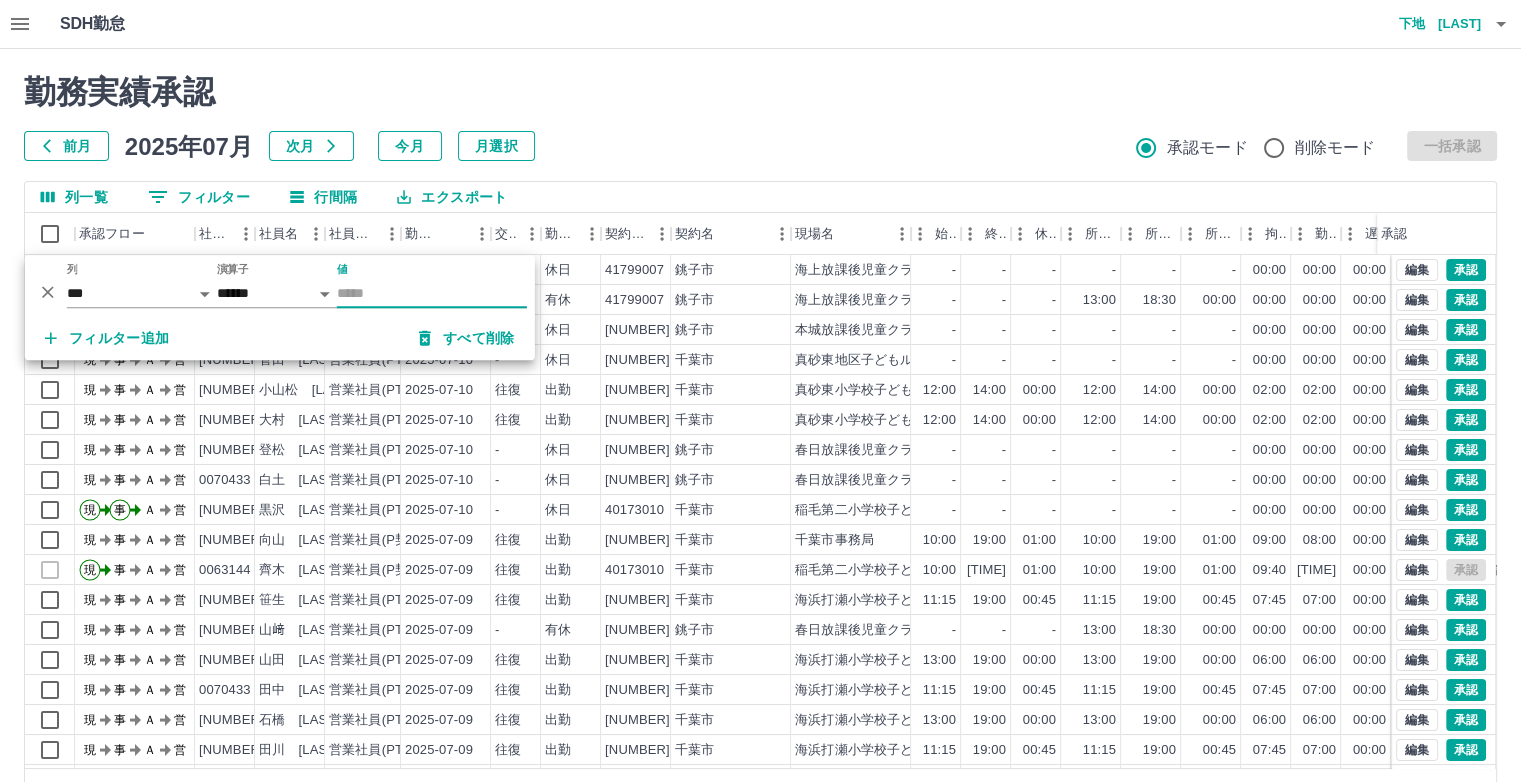 type on "**" 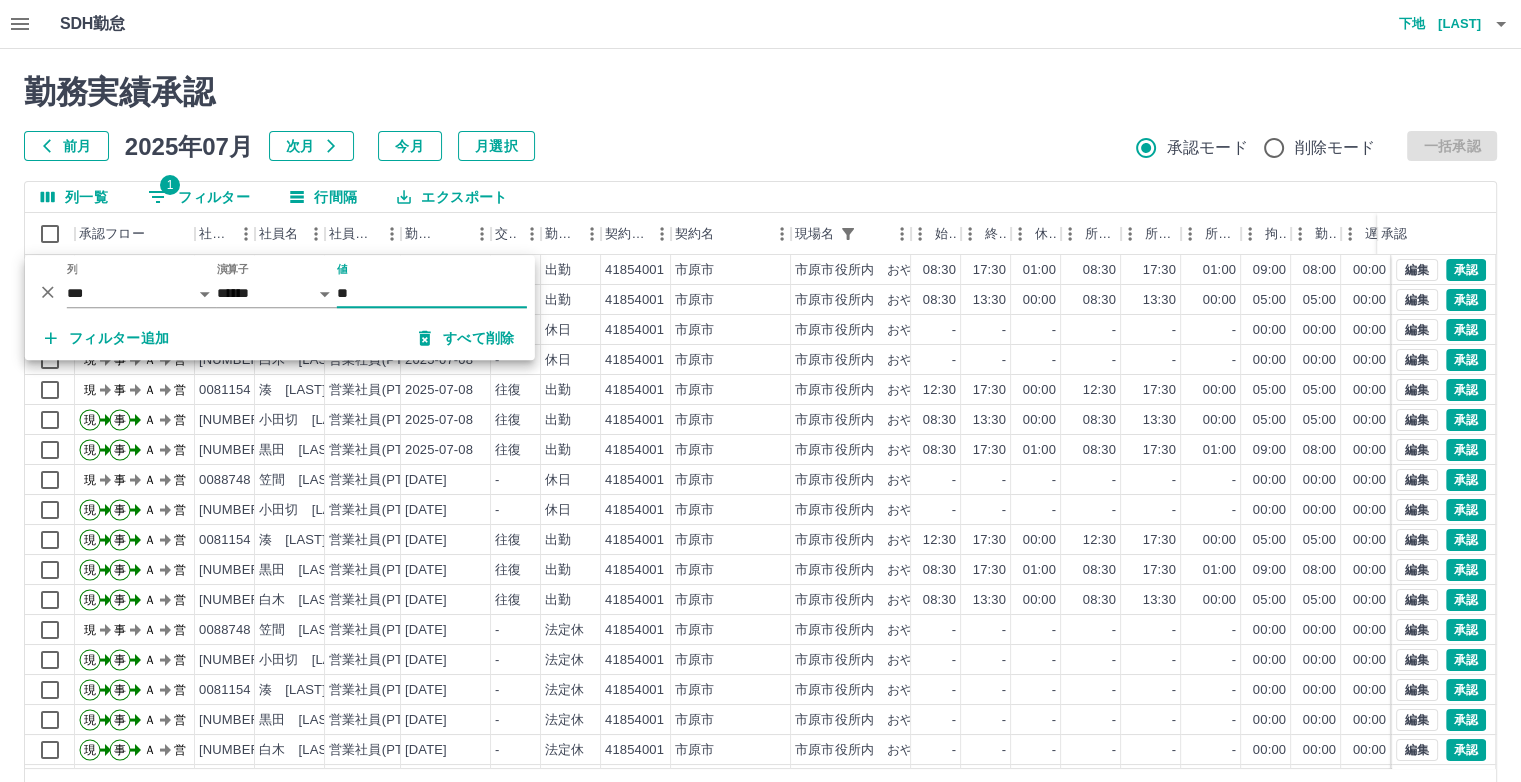 click on "前月" at bounding box center (66, 146) 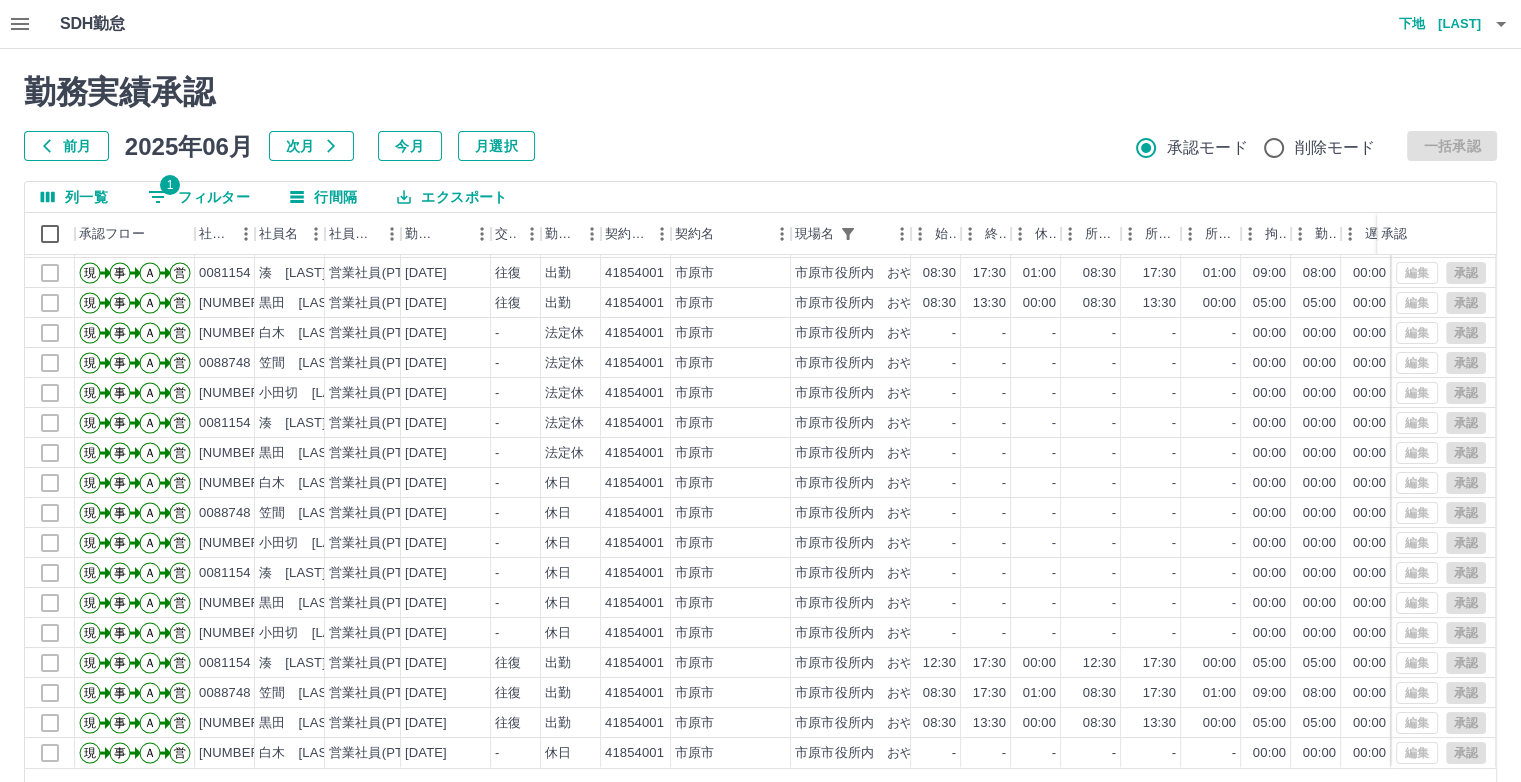 scroll, scrollTop: 101, scrollLeft: 0, axis: vertical 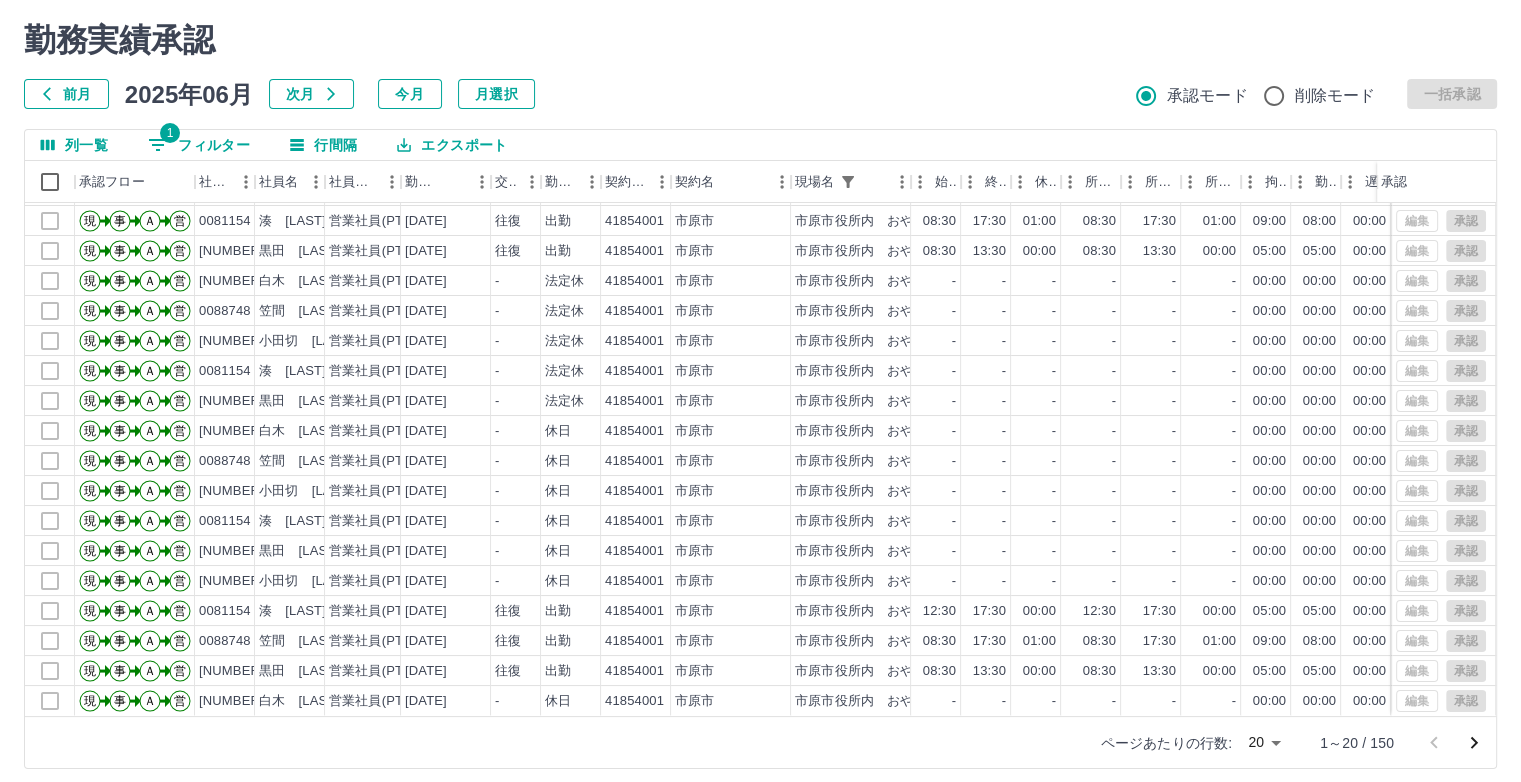 click on "SDH勤怠 下地　[LAST] 勤務実績承認 前月 2025年06月 次月 今月 月選択 承認モード 削除モード 一括承認 列一覧 1 フィルター 行間隔 エクスポート 承認フロー 社員番号 社員名 社員区分 勤務日 交通費 勤務区分 契約コード 契約名 現場名 始業 終業 休憩 所定開始 所定終業 所定休憩 拘束 勤務 遅刻等 コメント ステータス 承認 現 事 Ａ 営 0088748 笠間　[LAST] 営業社員(PT契約) [DATE]  -  休日 41854001 市原市 市原市役所内　おやこでスペース - - - - - - 00:00 00:00 00:00 全承認済 現 事 Ａ 営 0081155 小田切　[LAST] 営業社員(PT契約) [DATE] 往復 出勤 41854001 市原市 市原市役所内　おやこでスペース 12:30 17:30 00:00 12:30 17:30 00:00 05:00 05:00 00:00 全承認済 現 事 Ａ 営 0081154 湊　[LAST] 営業社員(PT契約) [DATE] 往復 出勤 41854001 市原市 市原市役所内　おやこでスペース 08:30 17:30 01:00 08:30" at bounding box center [760, 370] 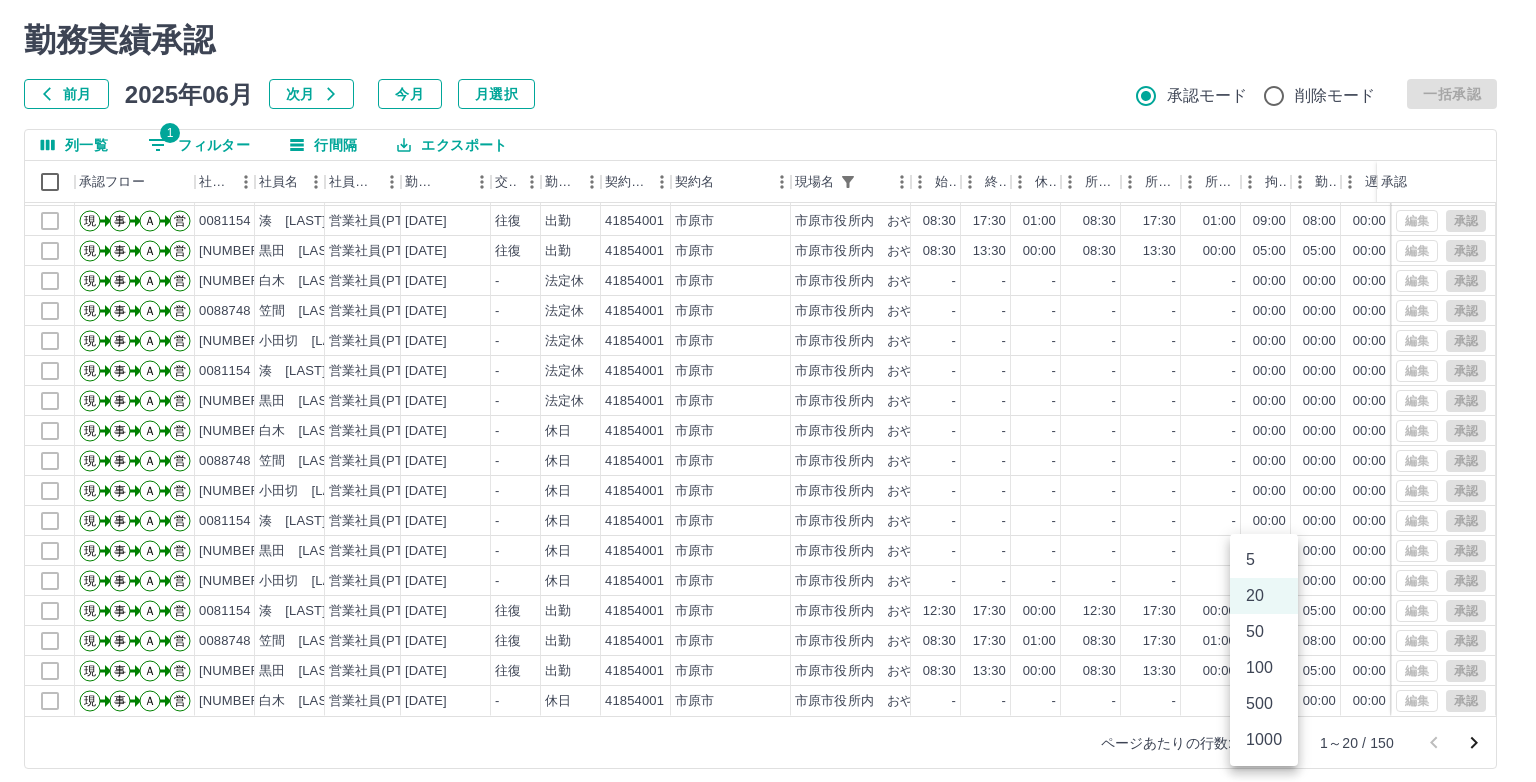 click on "500" at bounding box center (1264, 704) 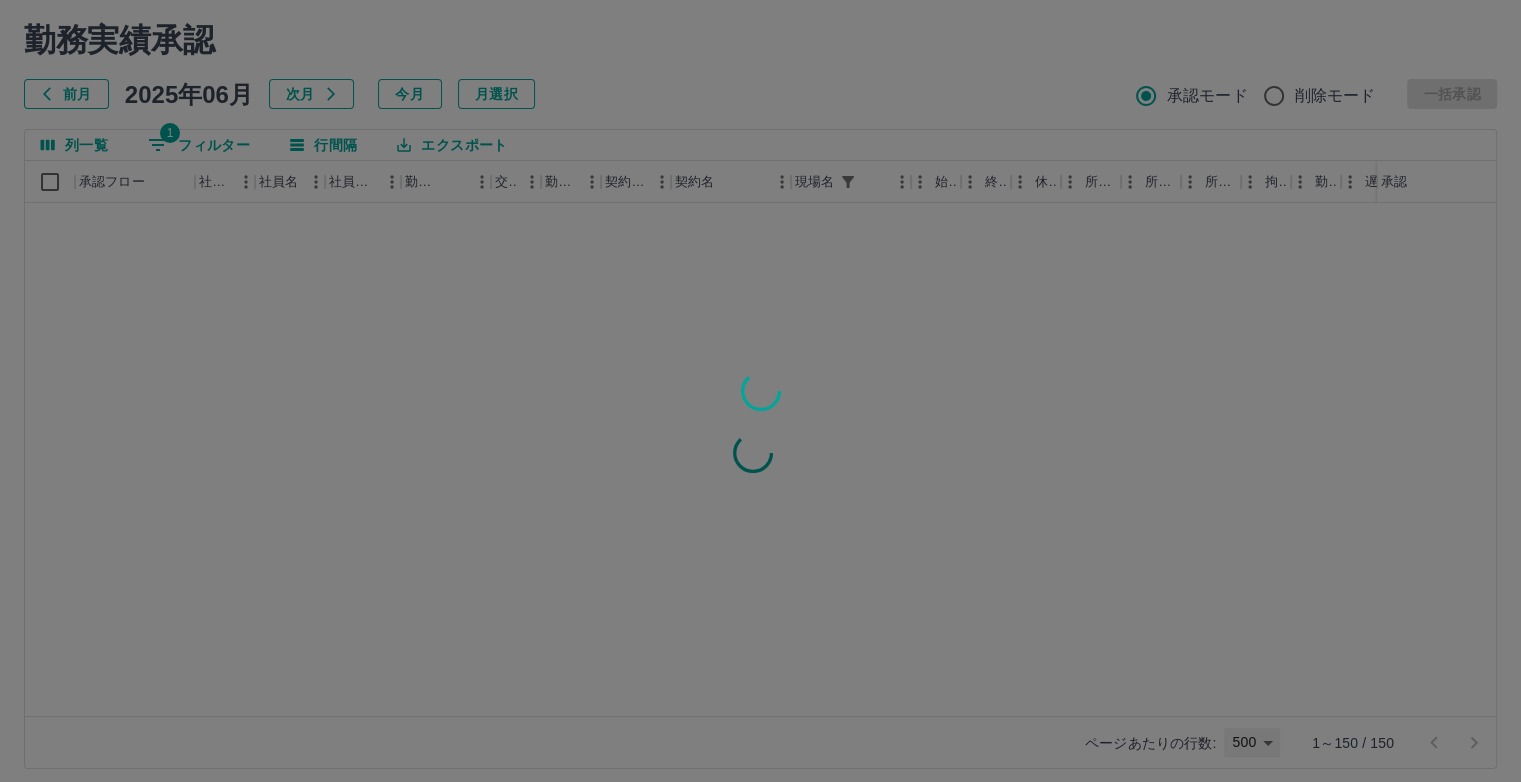 scroll, scrollTop: 0, scrollLeft: 0, axis: both 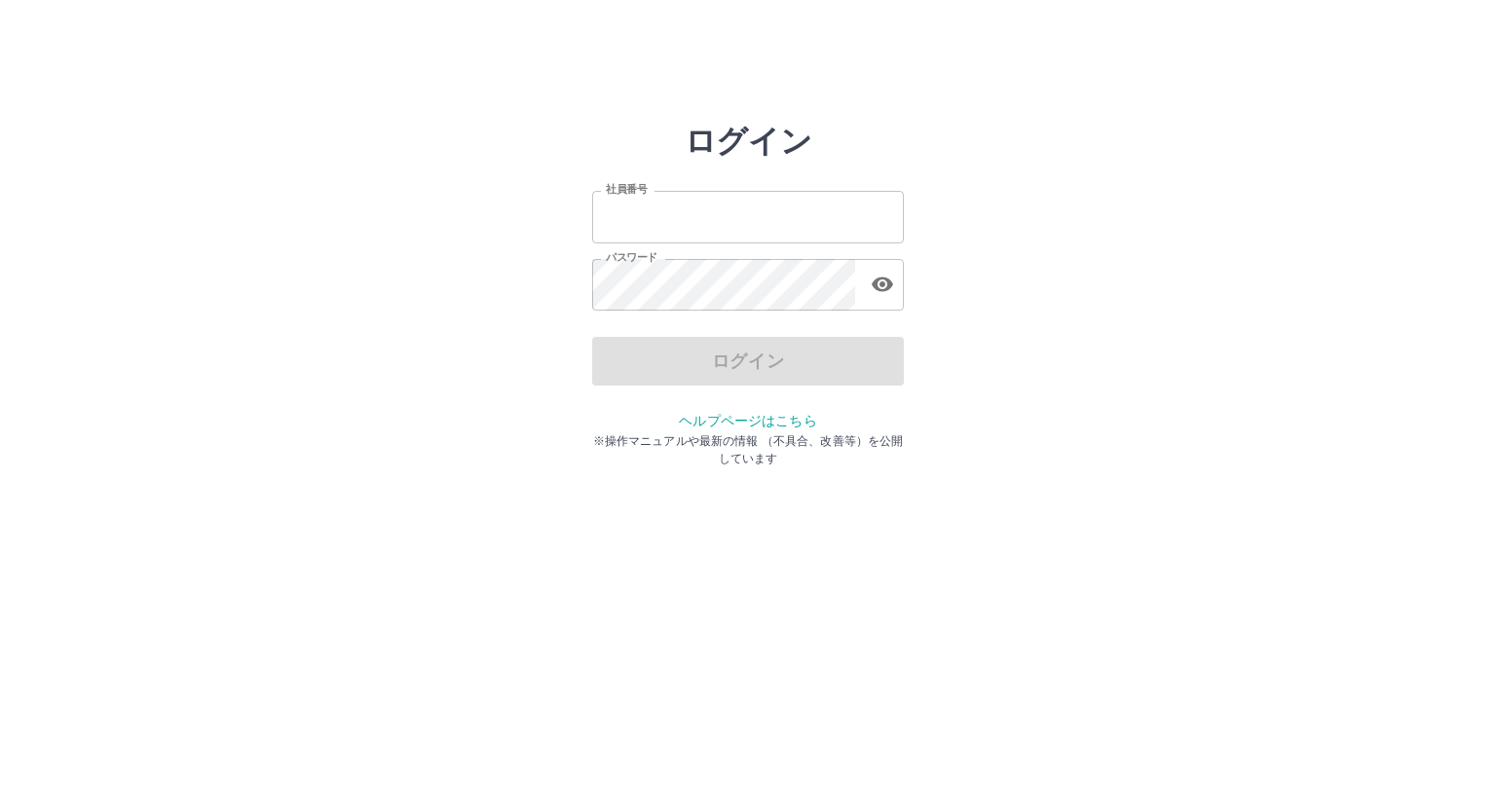 type on "*******" 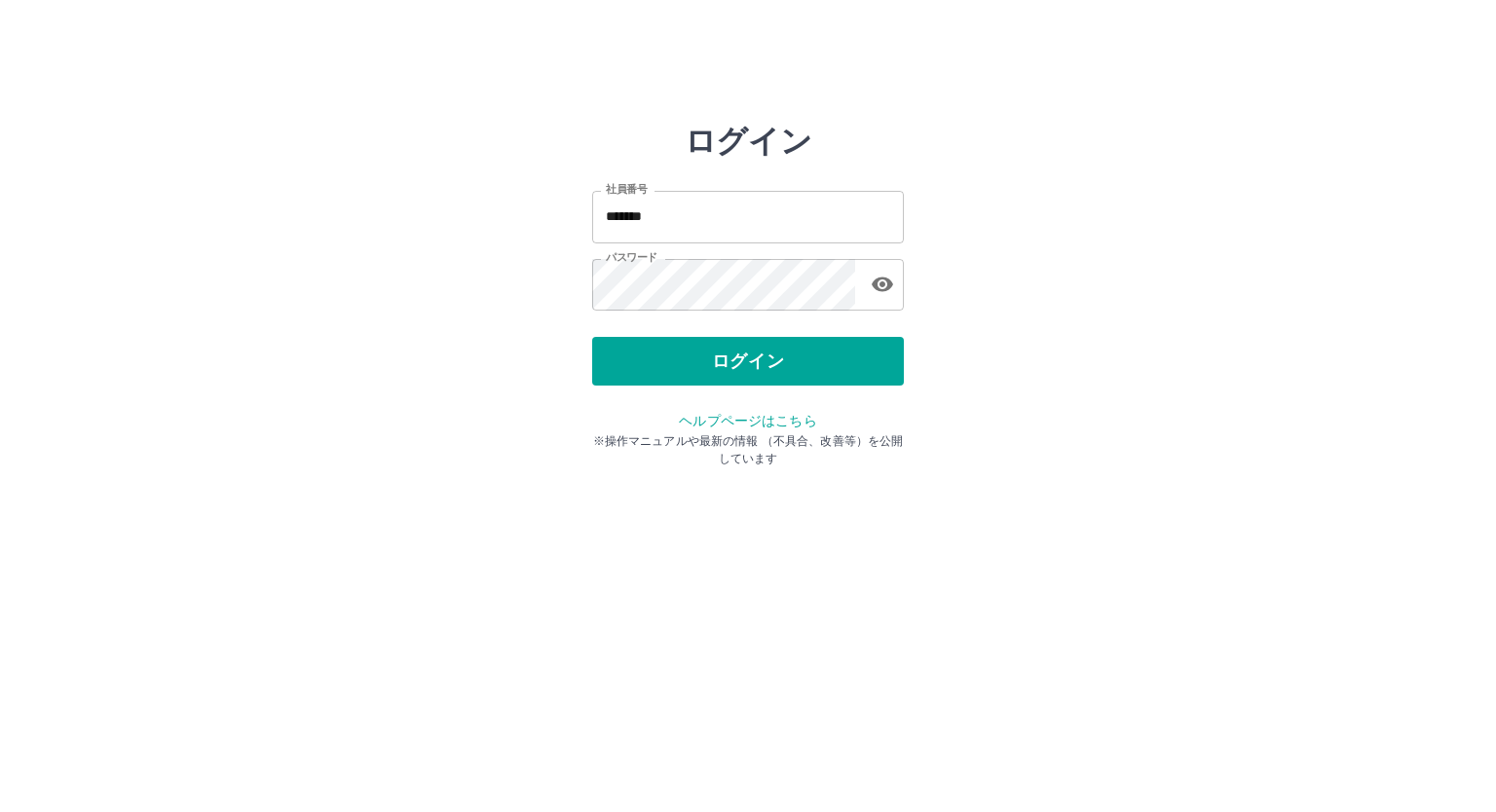 click on "ログイン" at bounding box center (748, 361) 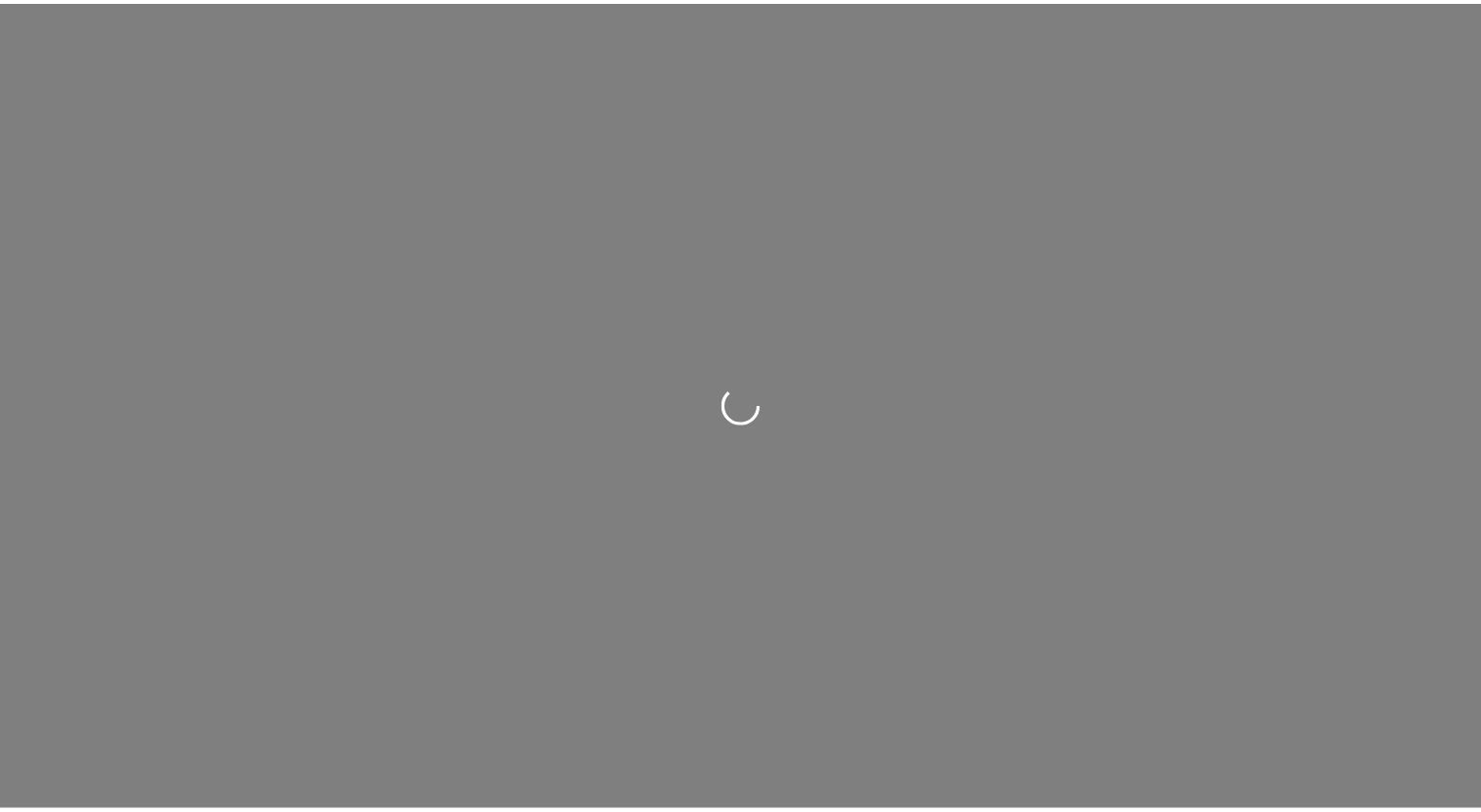 scroll, scrollTop: 0, scrollLeft: 0, axis: both 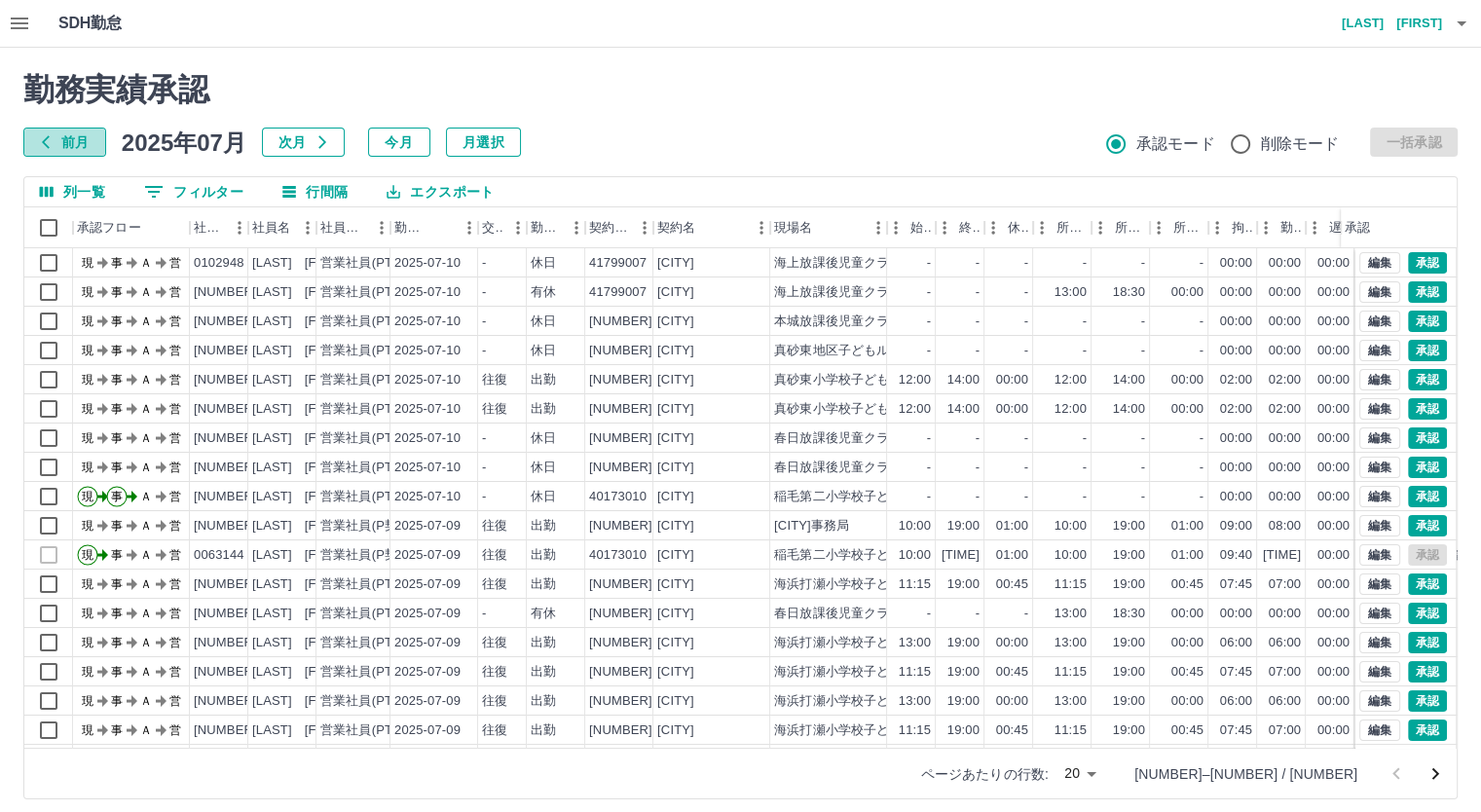 click on "前月" at bounding box center (64, 142) 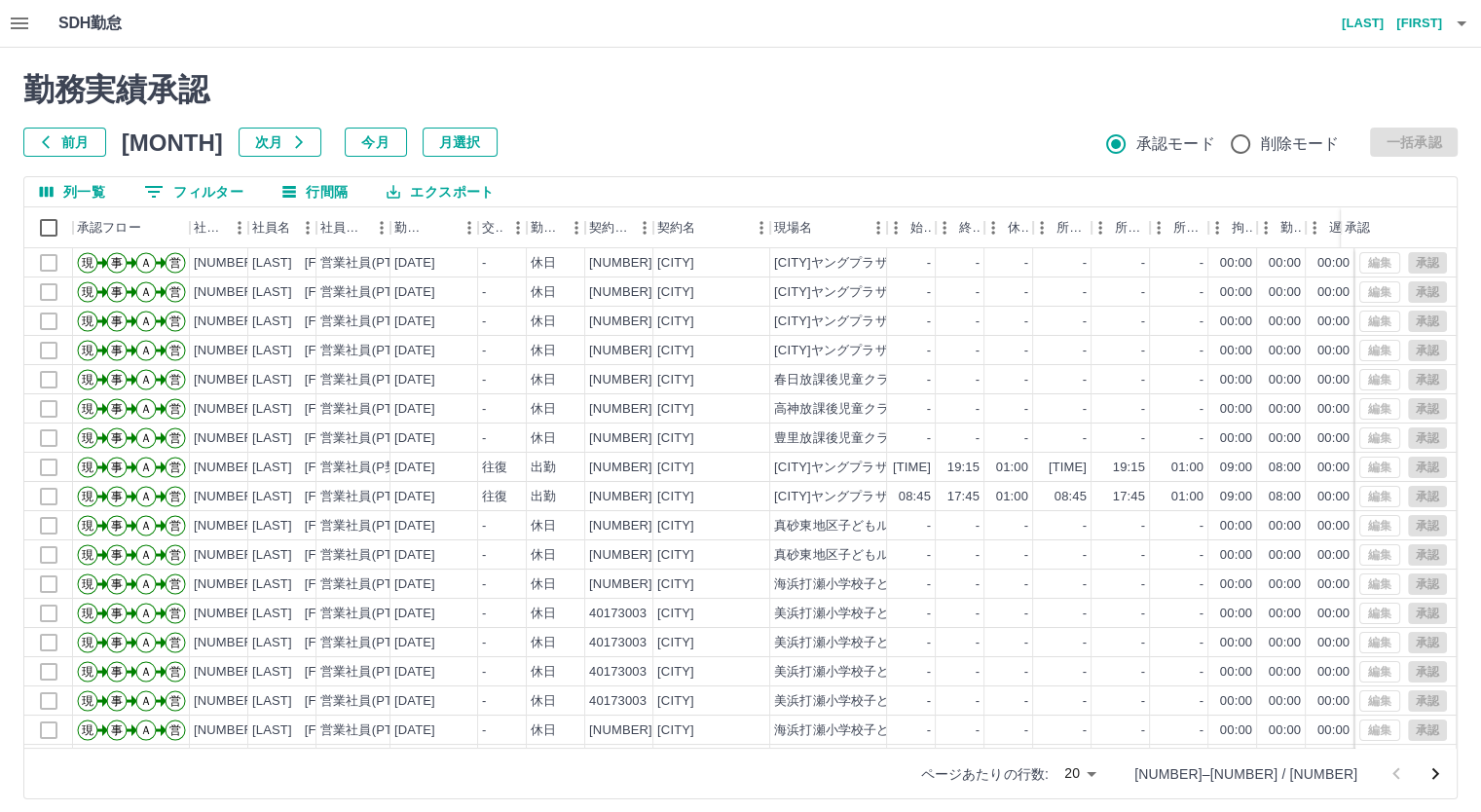 click on "0 フィルター" at bounding box center (194, 192) 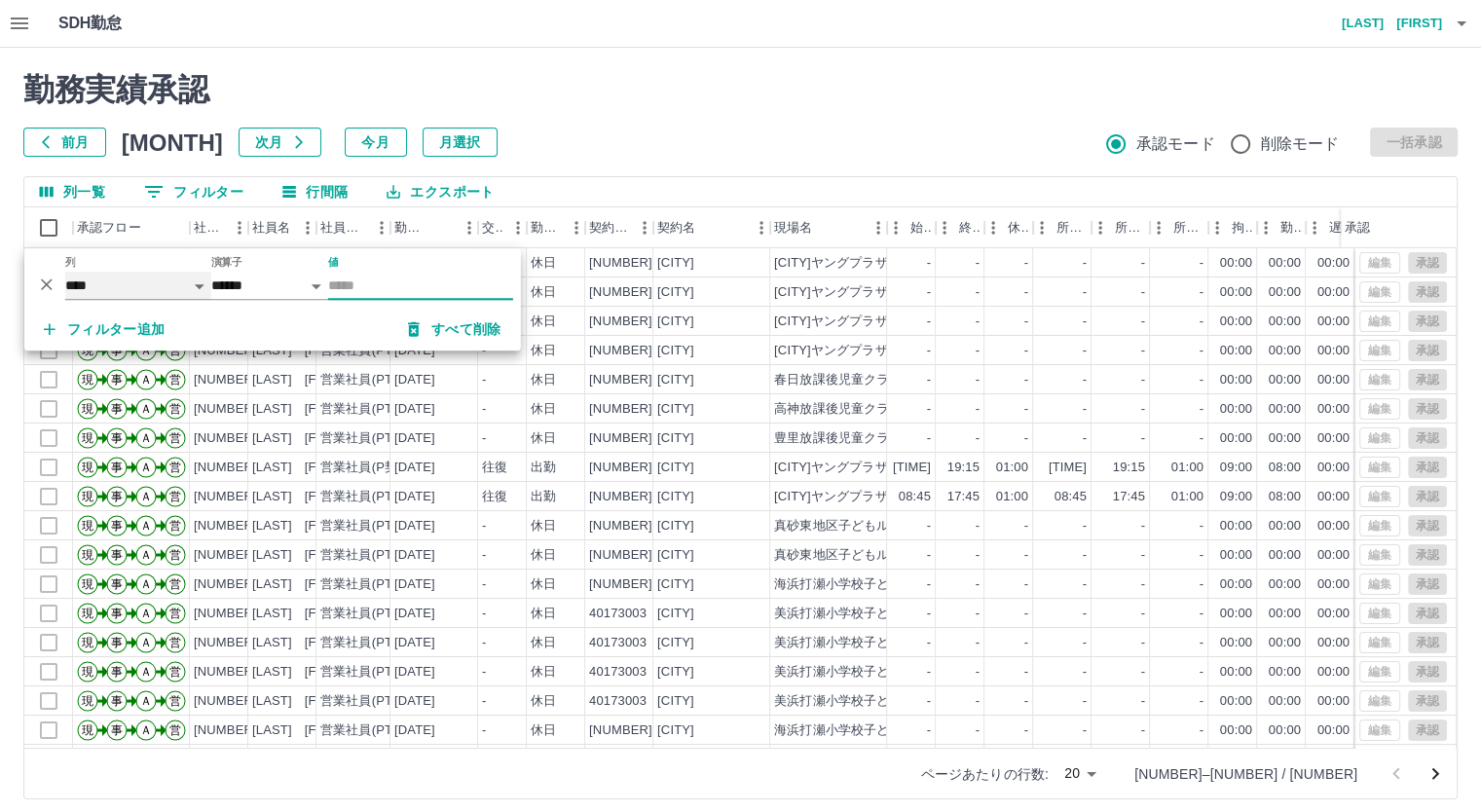 click on "**** *** **** *** *** **** ***** *** *** ** ** ** **** **** **** ** ** *** **** *****" at bounding box center [138, 285] 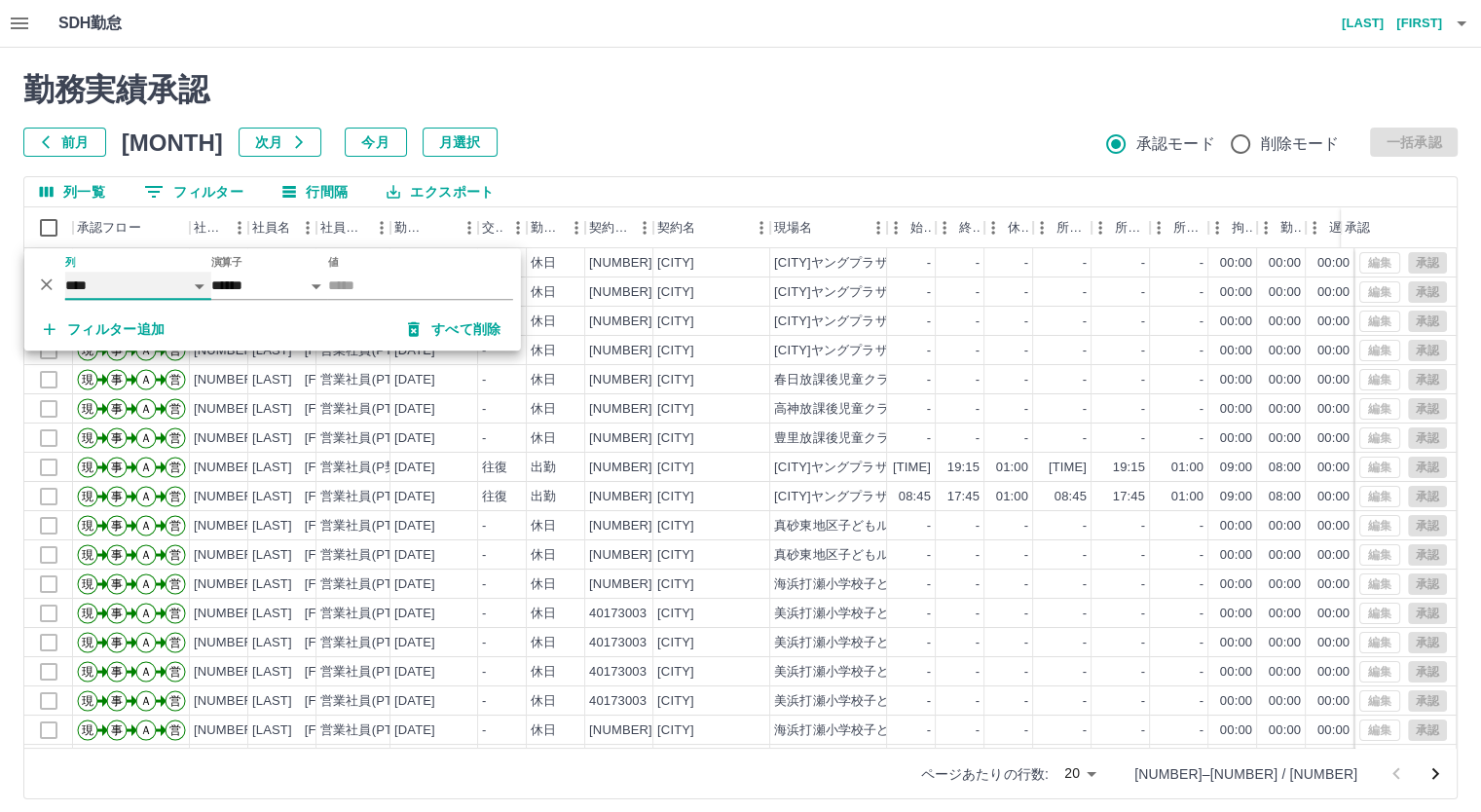 select on "**********" 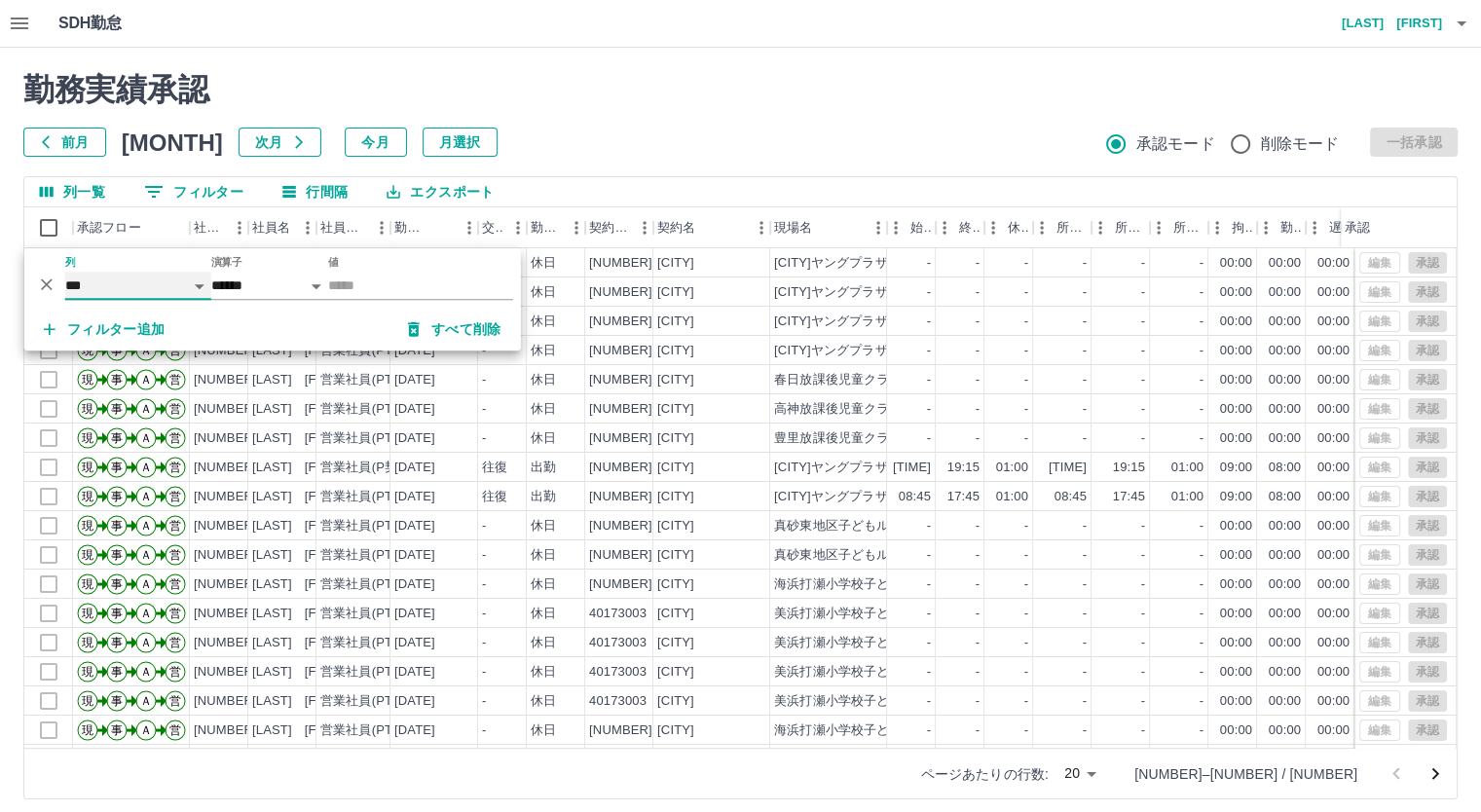 click on "**** *** **** *** *** **** ***** *** *** ** ** ** **** **** **** ** ** *** **** *****" at bounding box center [138, 285] 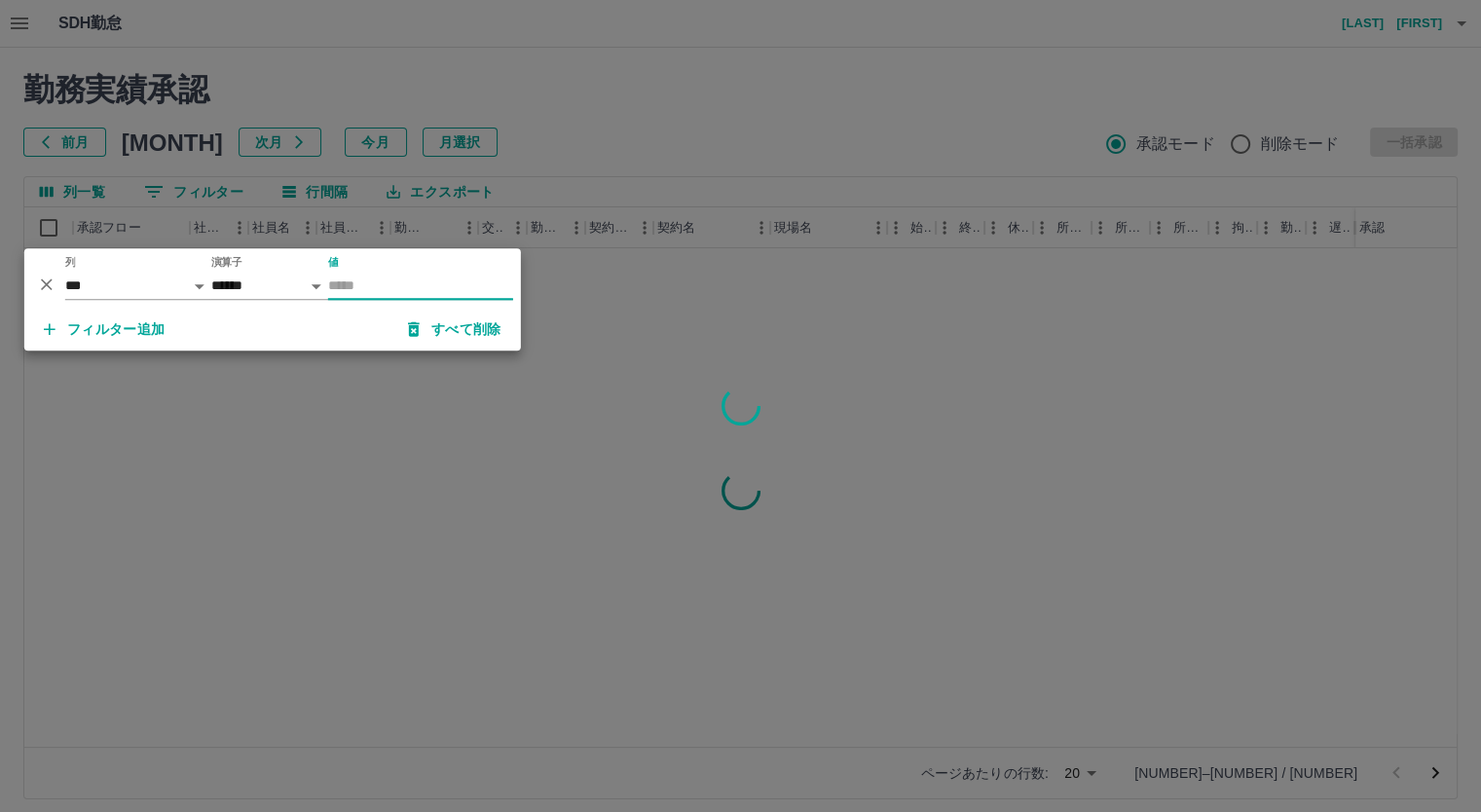 click on "値" at bounding box center [421, 285] 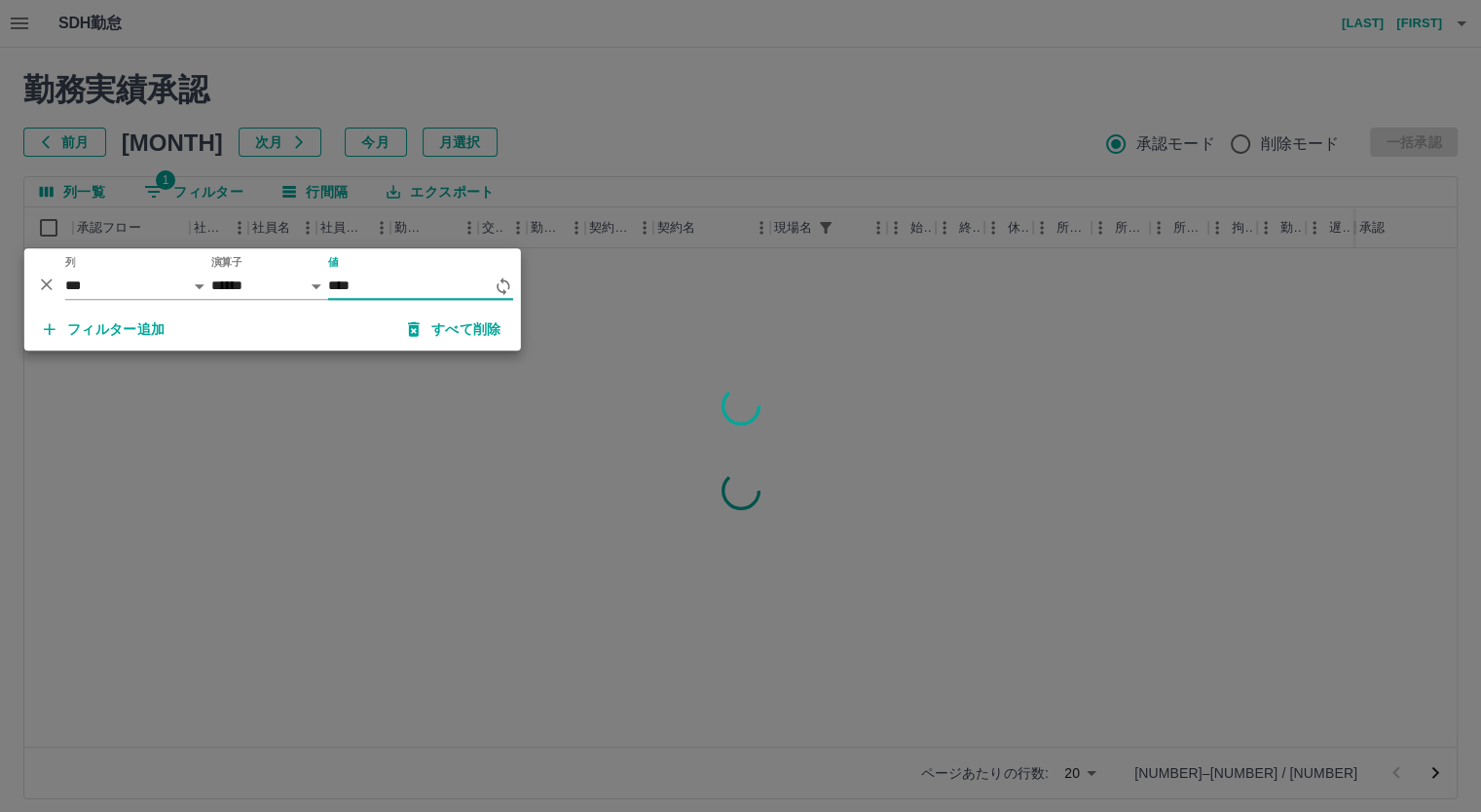 type on "**" 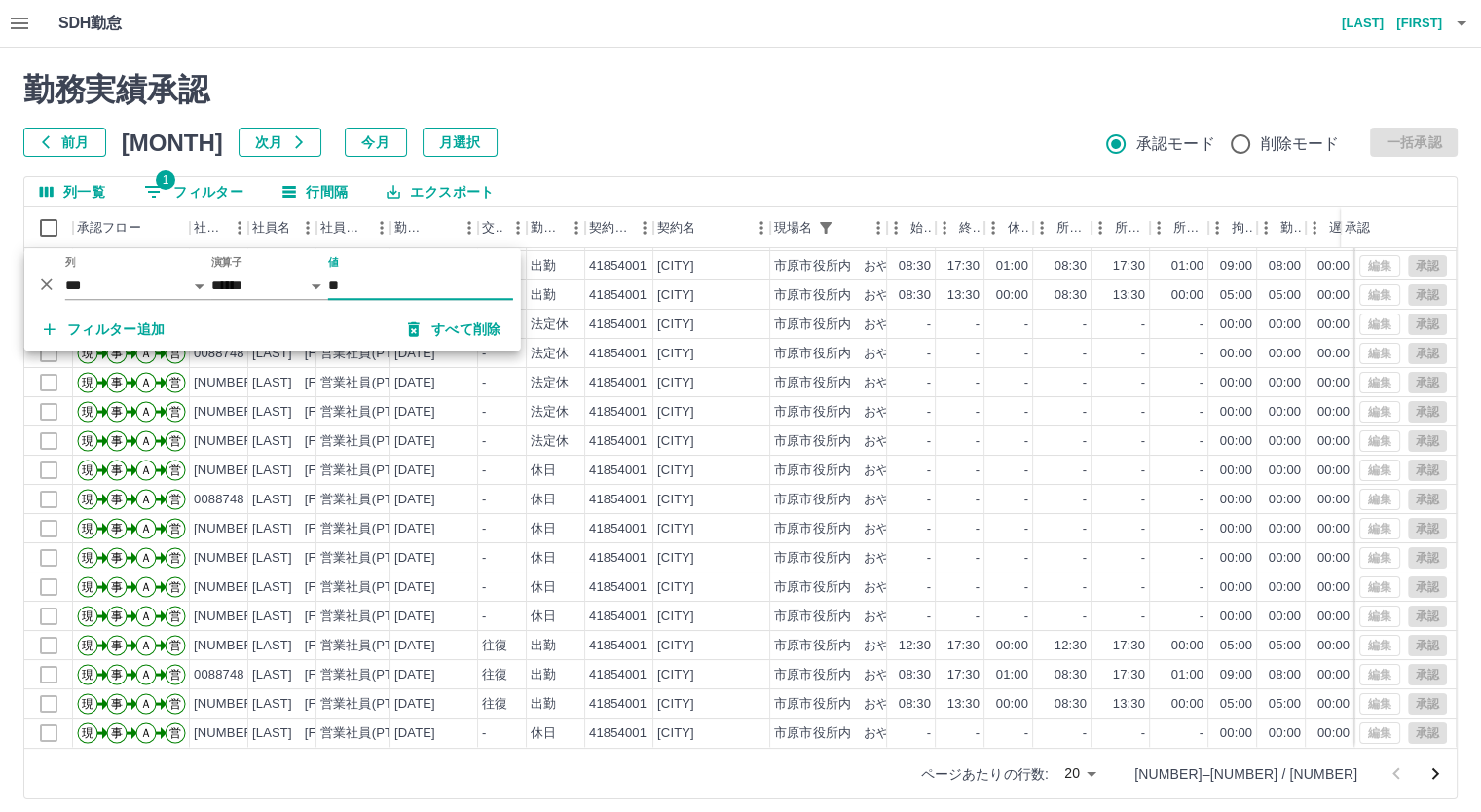 scroll, scrollTop: 98, scrollLeft: 0, axis: vertical 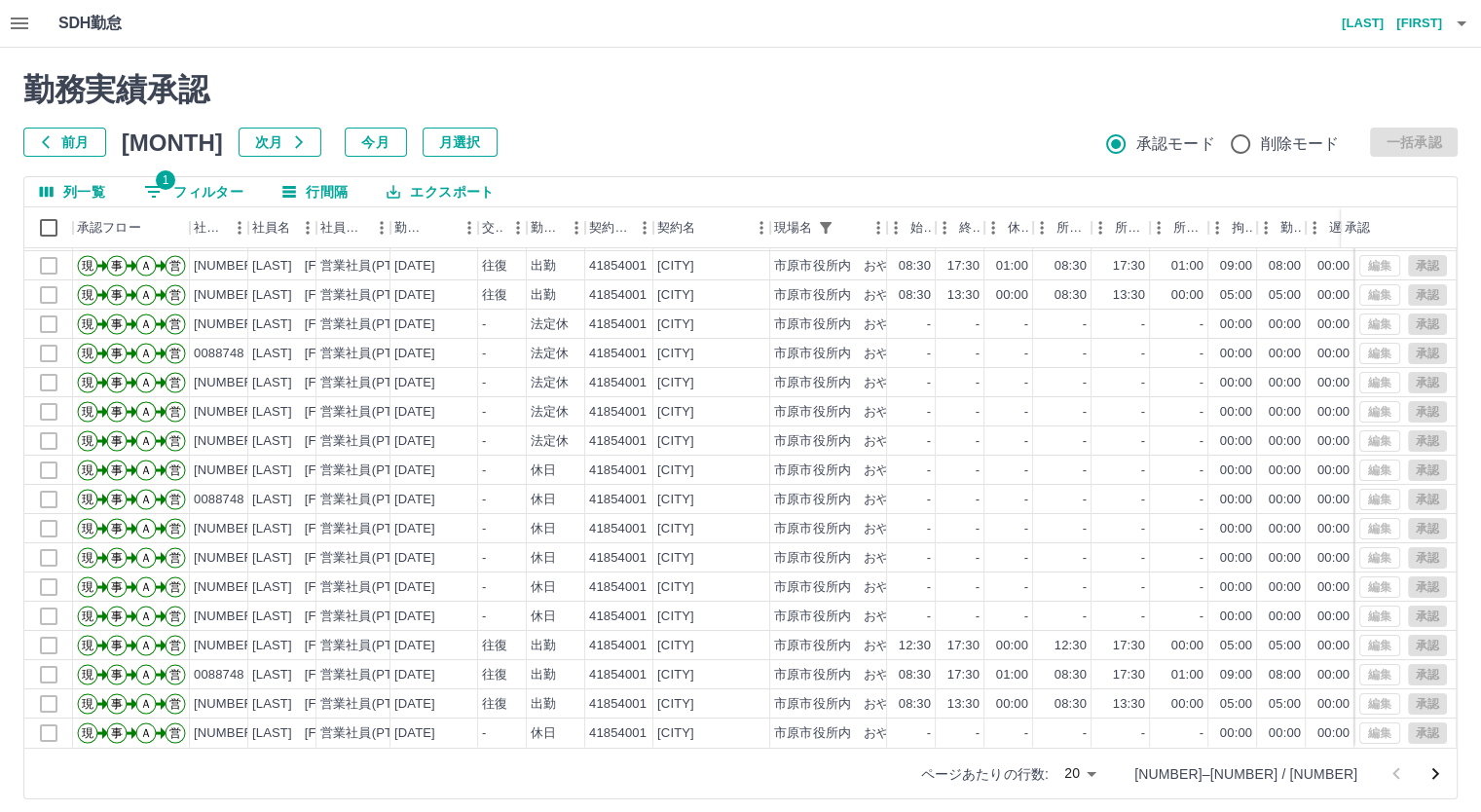click on "SDH勤怠 下地　[LAST] 勤務実績承認 前月 2025年06月 次月 今月 月選択 承認モード 削除モード 一括承認 列一覧 1 フィルター 行間隔 エクスポート 承認フロー 社員番号 社員名 社員区分 勤務日 交通費 勤務区分 契約コード 契約名 現場名 始業 終業 休憩 所定開始 所定終業 所定休憩 拘束 勤務 遅刻等 コメント ステータス 承認 現 事 Ａ 営 0088748 笠間　[LAST] 営業社員(PT契約) [DATE]  -  休日 41854001 市原市 市原市役所内　おやこでスペース - - - - - - 00:00 00:00 00:00 全承認済 現 事 Ａ 営 0081155 小田切　[LAST] 営業社員(PT契約) [DATE] 往復 出勤 41854001 市原市 市原市役所内　おやこでスペース 12:30 17:30 00:00 12:30 17:30 00:00 05:00 05:00 00:00 全承認済 現 事 Ａ 営 0081154 湊　[LAST] 営業社員(PT契約) [DATE] 往復 出勤 41854001 市原市 市原市役所内　おやこでスペース 08:30 17:30 01:00 08:30" at bounding box center [740, 411] 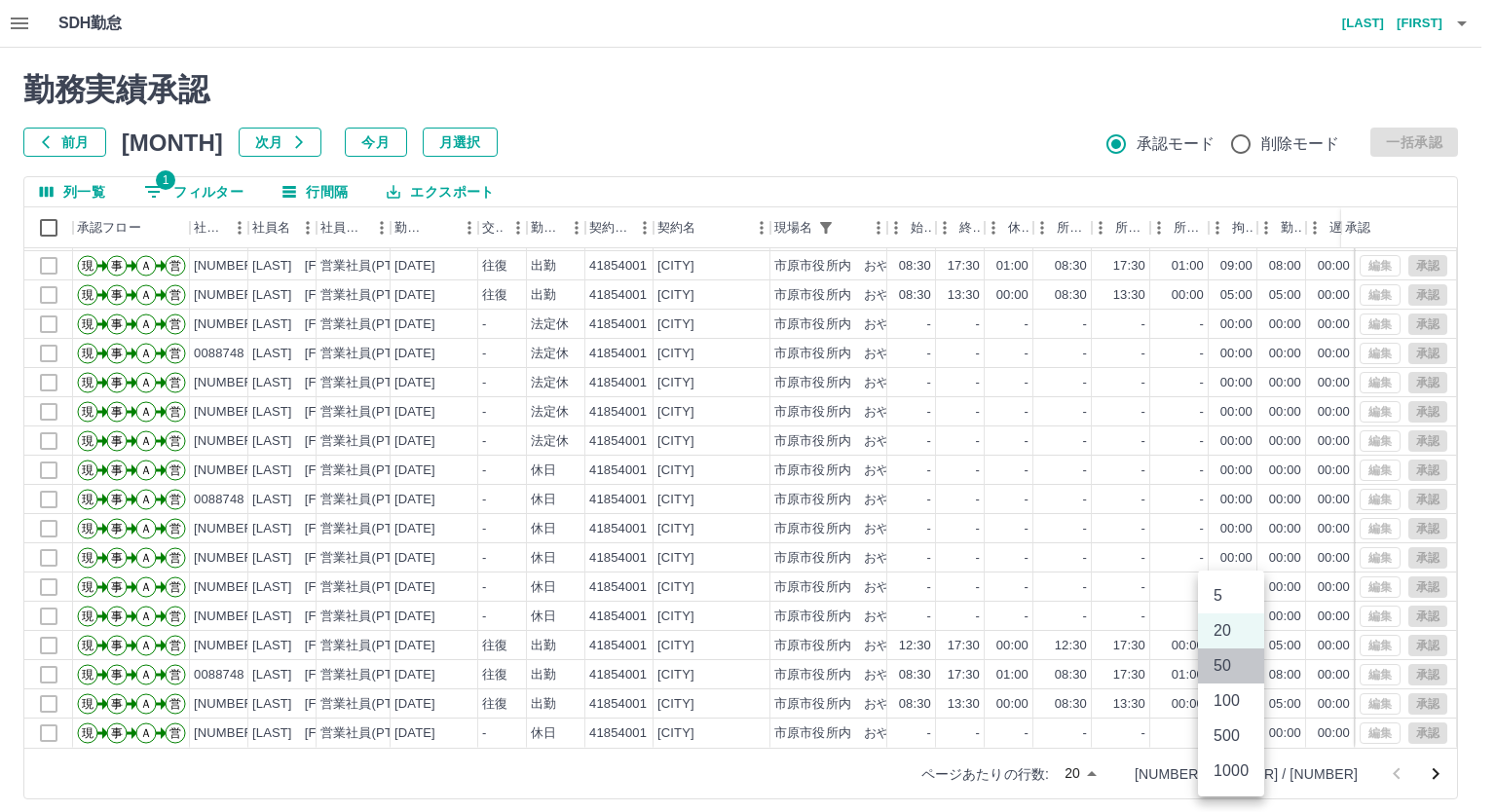 click on "50" at bounding box center [1231, 666] 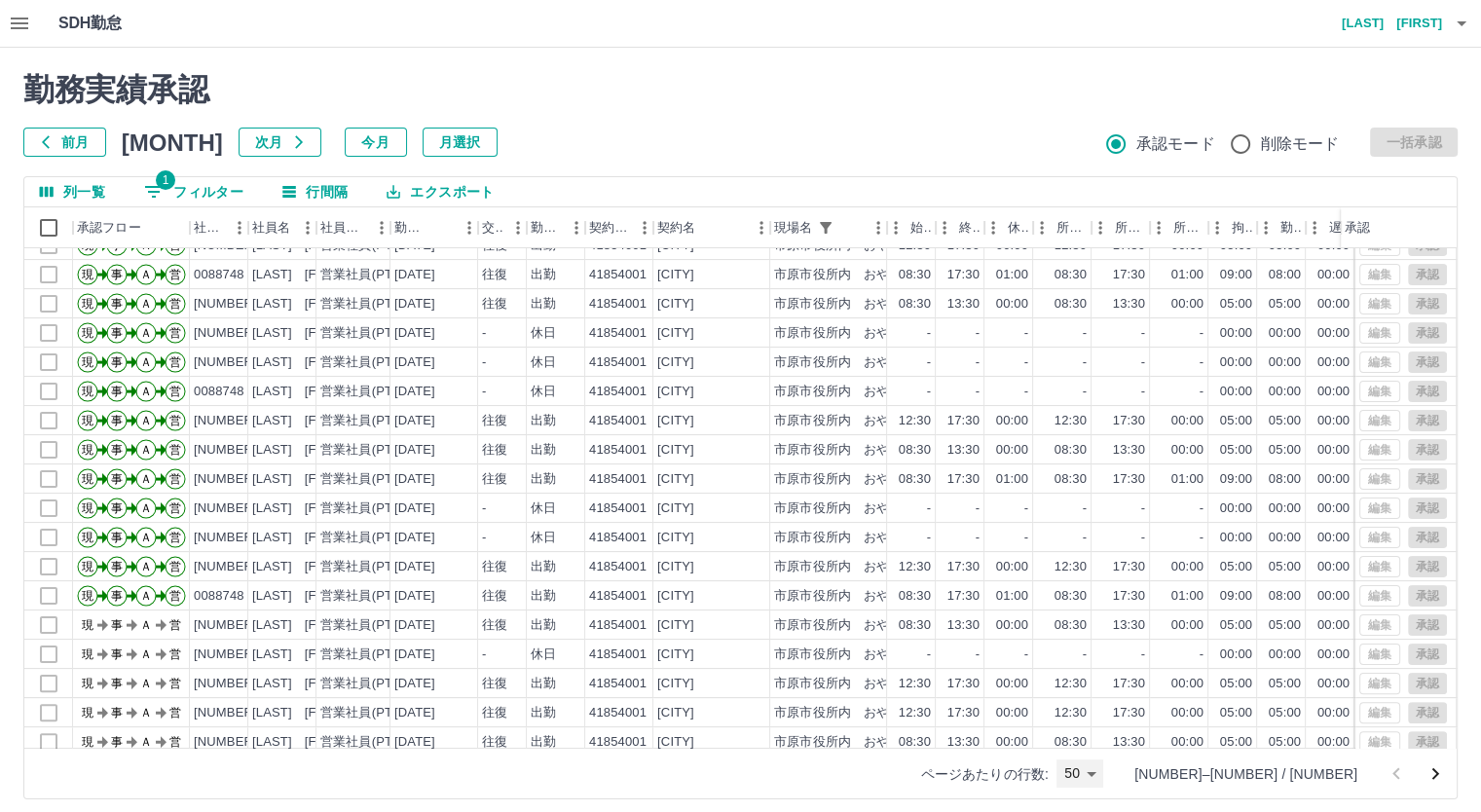 scroll, scrollTop: 487, scrollLeft: 0, axis: vertical 